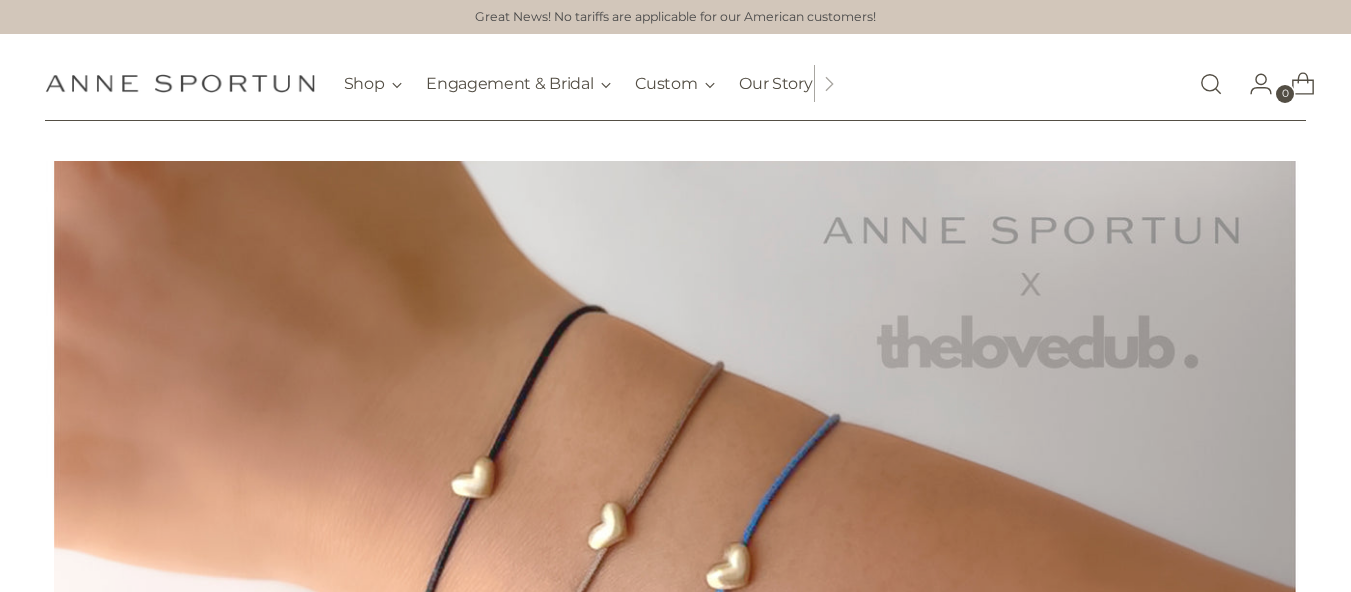 scroll, scrollTop: 0, scrollLeft: 0, axis: both 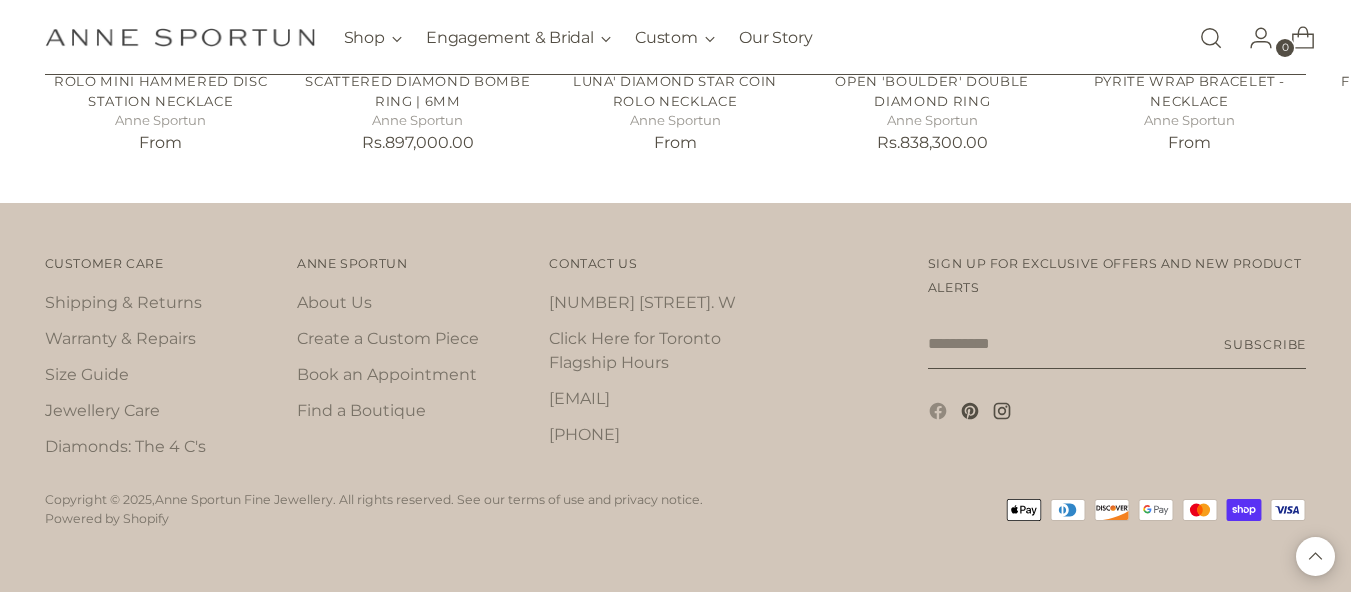 click 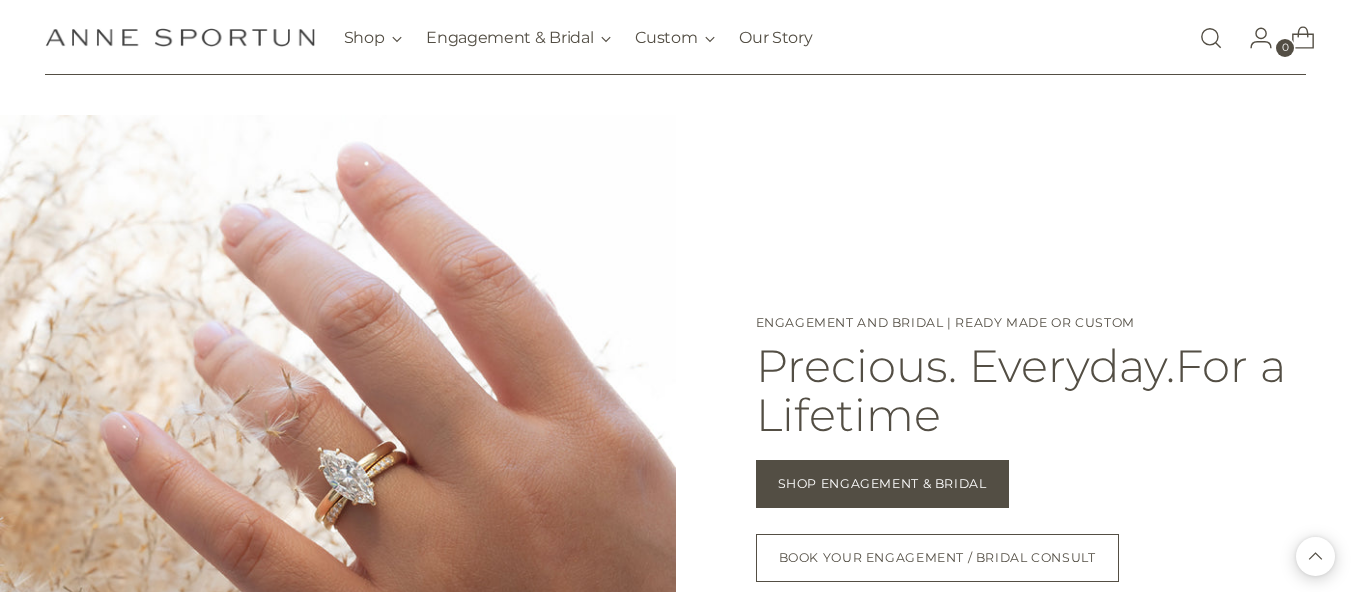 scroll, scrollTop: 755, scrollLeft: 0, axis: vertical 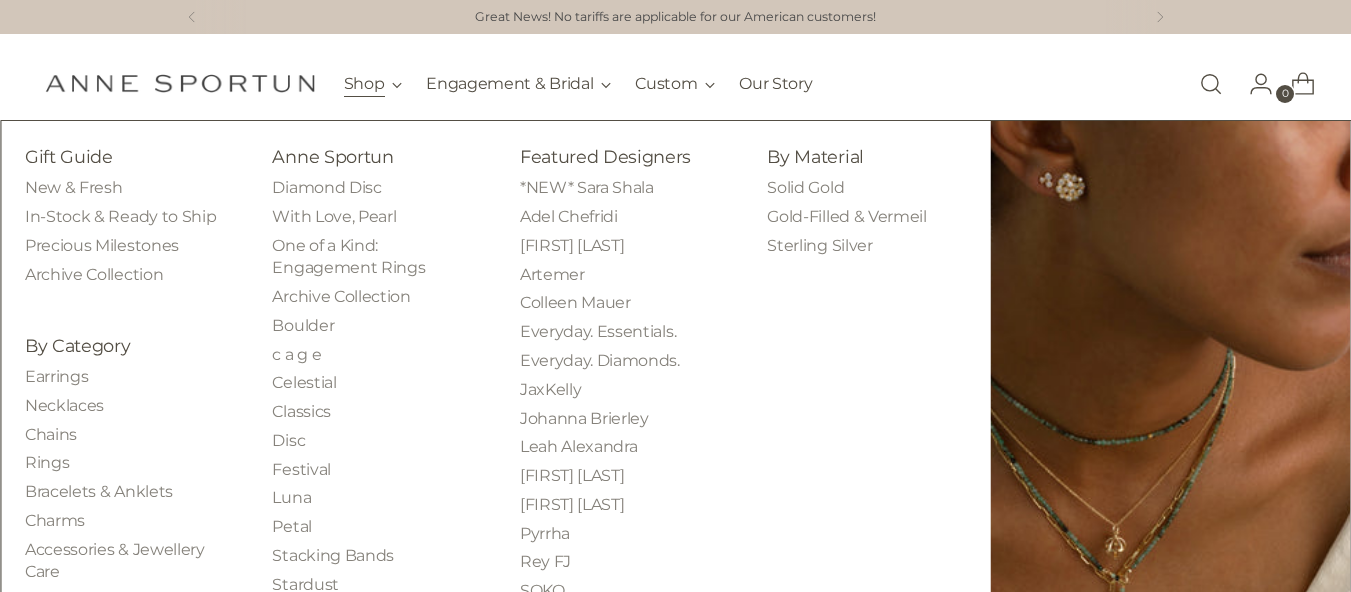 click on "Shop" at bounding box center [373, 84] 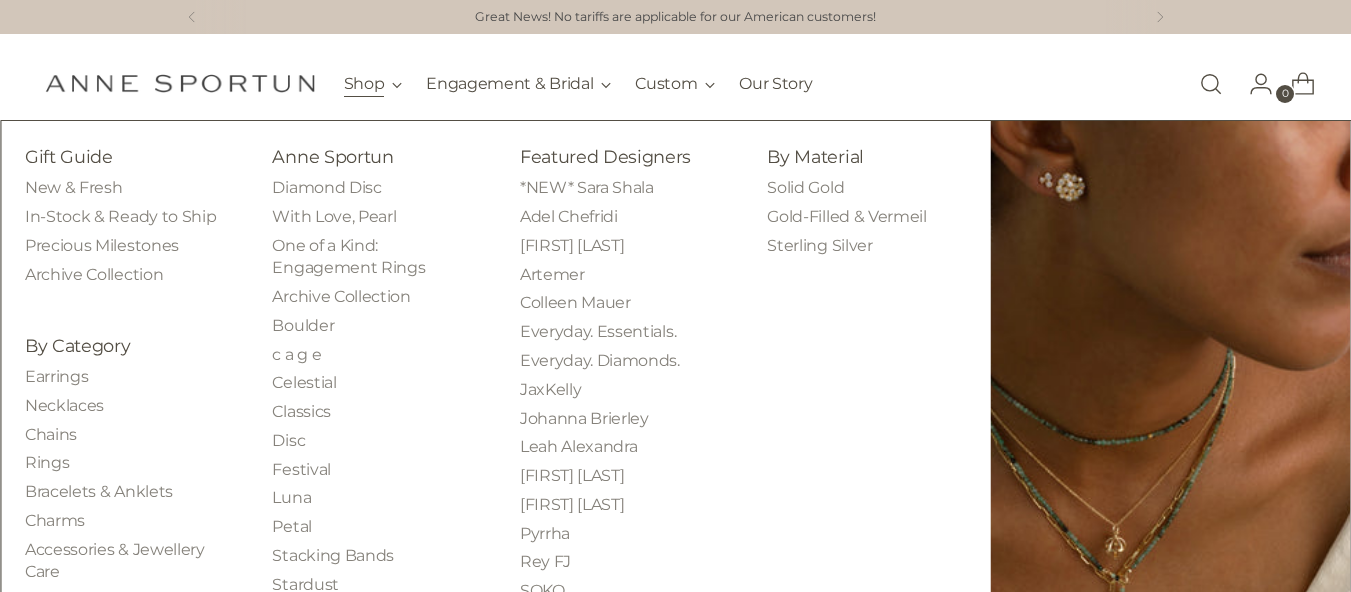 click on "Shop" at bounding box center (373, 84) 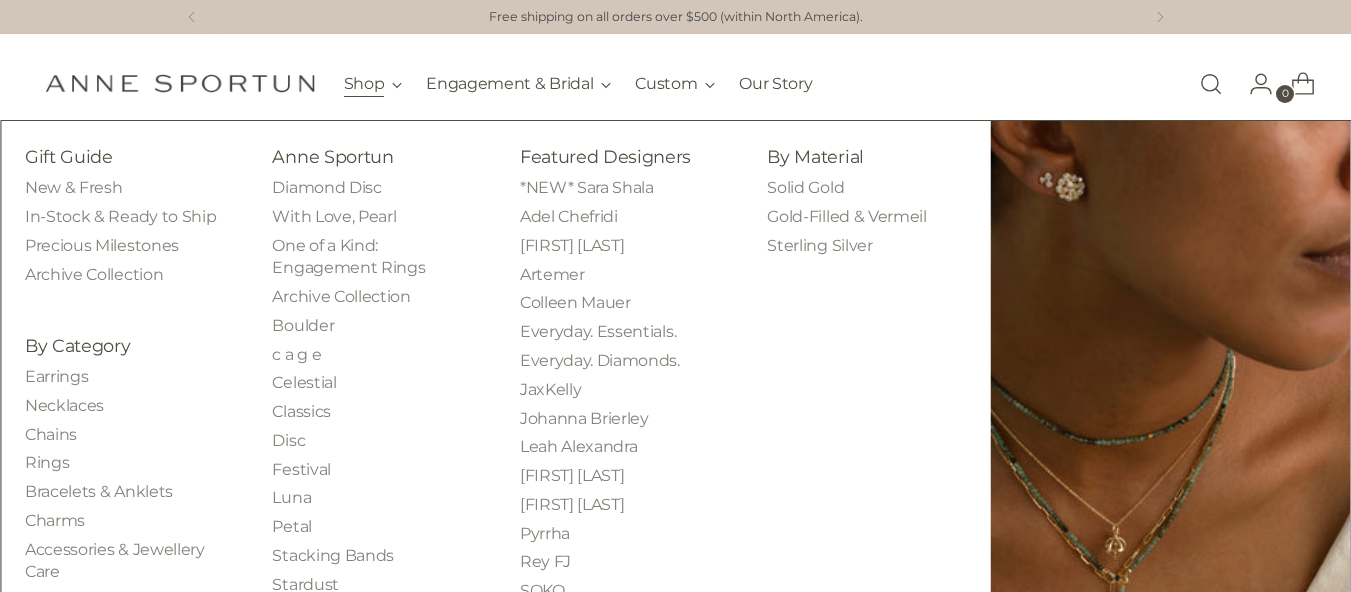 click on "Shop" at bounding box center [373, 84] 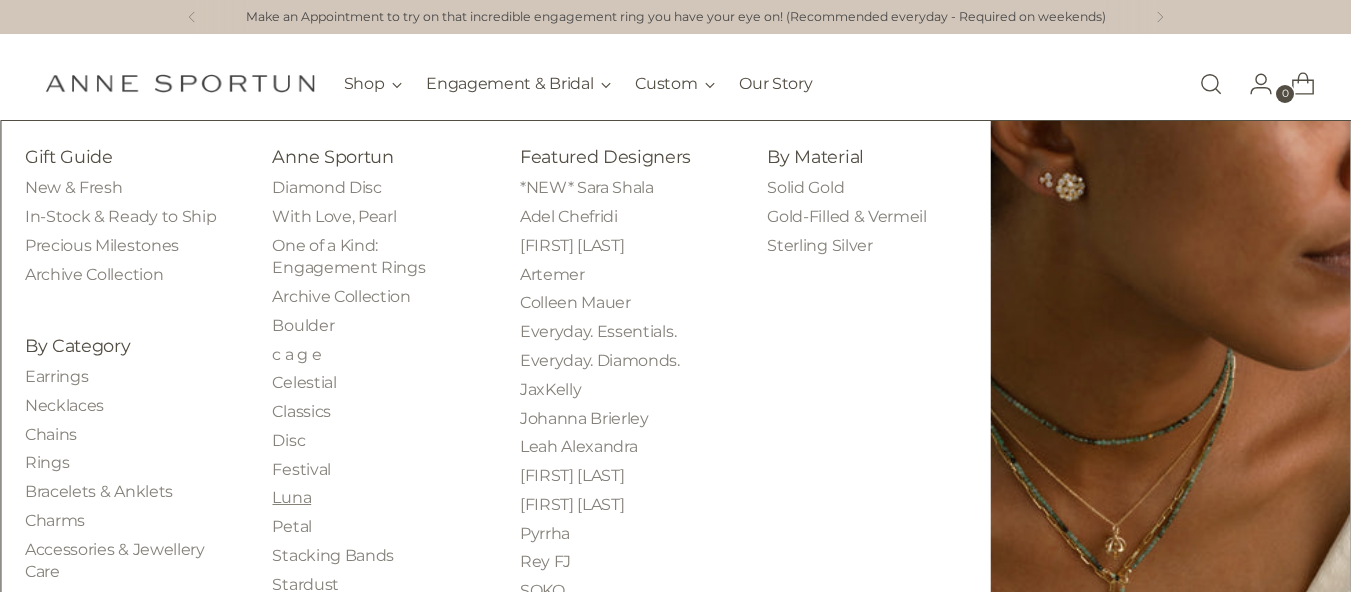 click on "Luna" at bounding box center (291, 497) 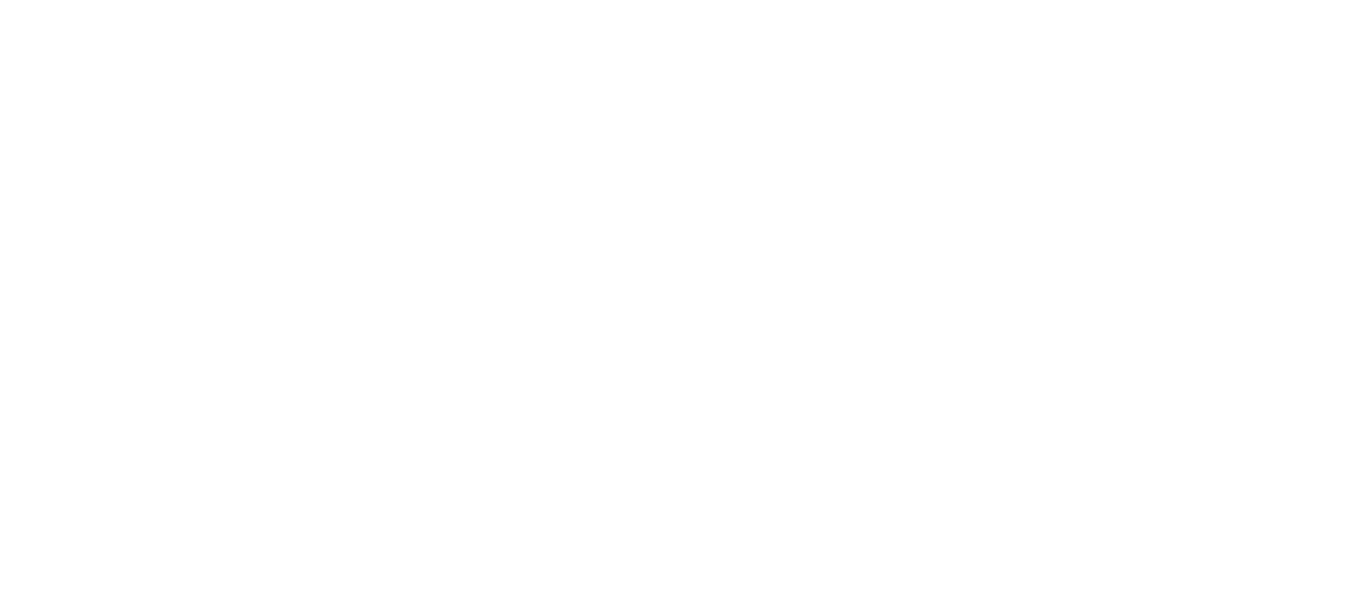 scroll, scrollTop: 0, scrollLeft: 0, axis: both 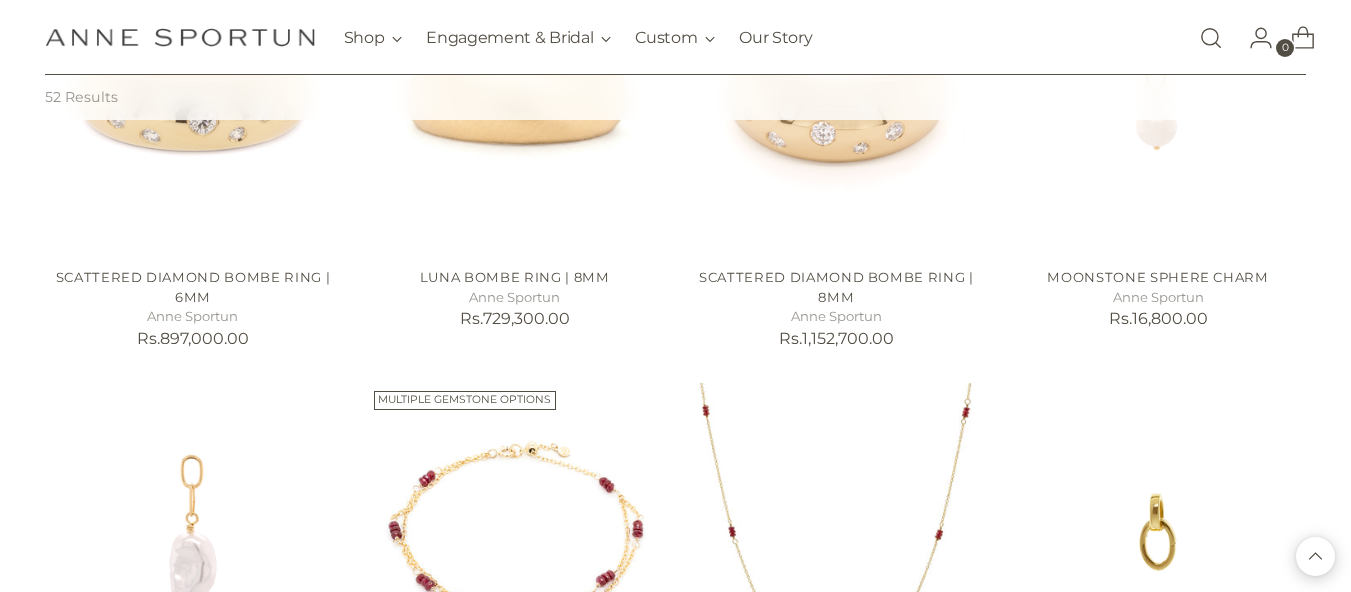click at bounding box center (675, 1750) 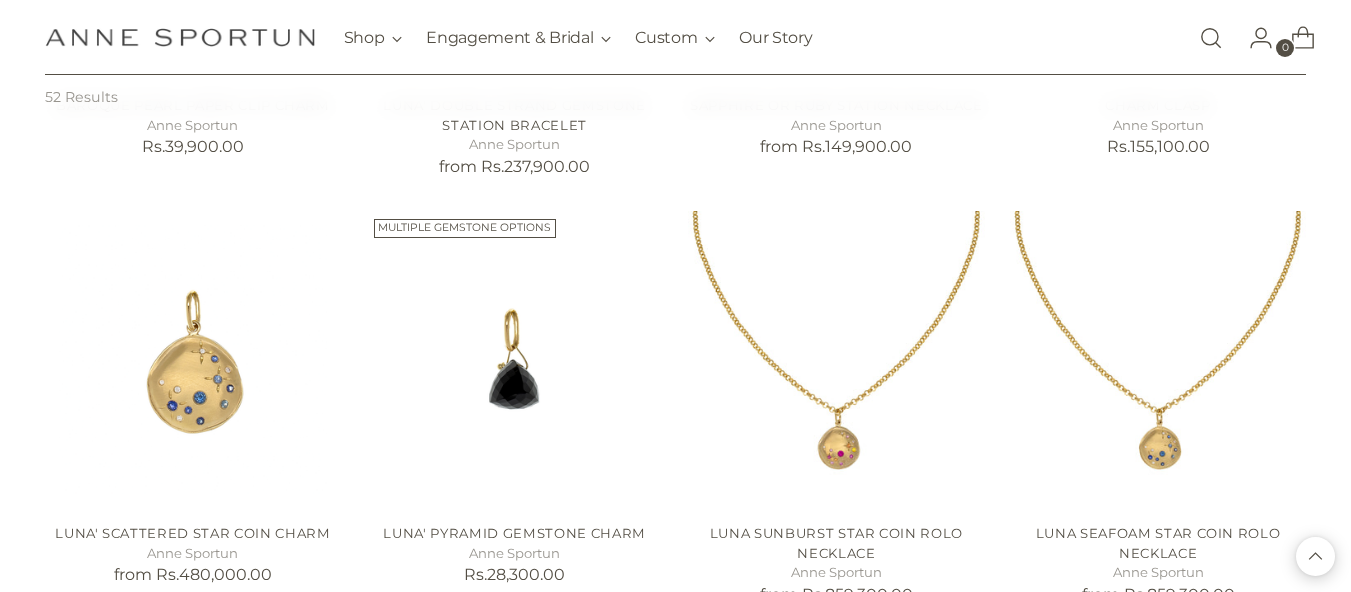 scroll, scrollTop: 2194, scrollLeft: 0, axis: vertical 